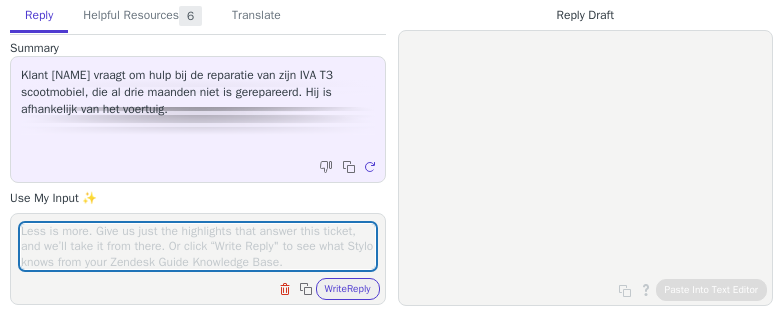 scroll, scrollTop: 0, scrollLeft: 0, axis: both 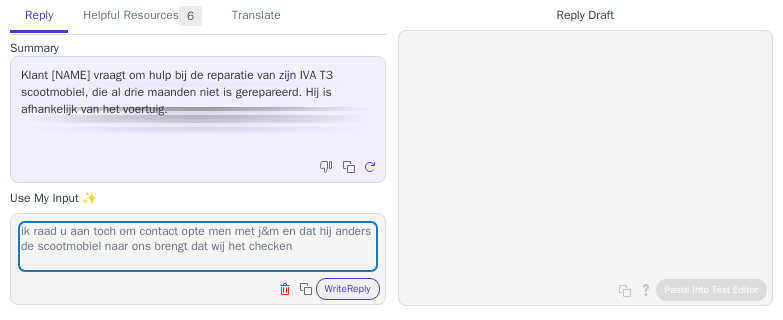 drag, startPoint x: 203, startPoint y: 238, endPoint x: 358, endPoint y: 255, distance: 155.92947 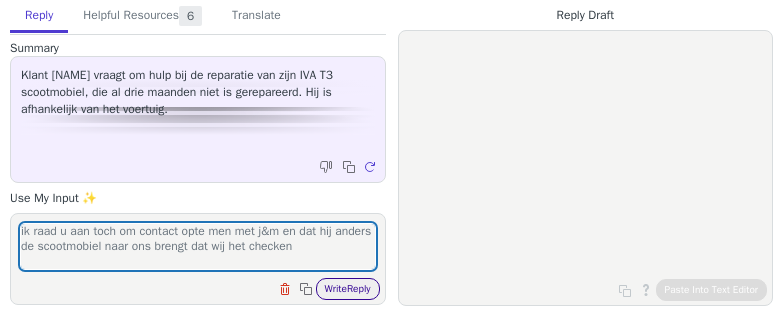 type on "ik raad u aan toch om contact opte men met j&m en dat hij anders de scootmobiel naar ons brengt dat wij het checken" 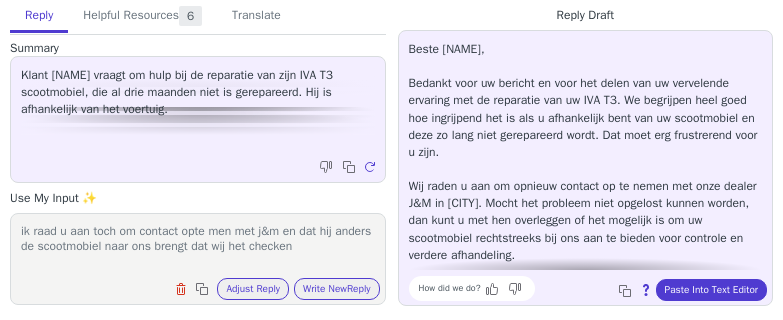 click on "Beste [NAME], Bedankt voor uw bericht en voor het delen van uw vervelende ervaring met de reparatie van uw IVA T3. We begrijpen heel goed hoe ingrijpend het is als u afhankelijk bent van uw scootmobiel en deze zo lang niet gerepareerd wordt. Dat moet erg frustrerend voor u zijn. Wij raden u aan om opnieuw contact op te nemen met onze dealer J&M in [CITY]. Mocht het probleem niet opgelost kunnen worden, dan kunt u met hen overleggen of het mogelijk is om uw scootmobiel rechtstreeks bij ons aan te bieden voor controle en verdere afhandeling. Laat ons gerust weten als u hierbij hulp nodig heeft, of als het niet lukt met de dealer. We denken graag met u mee naar een passende oplossing. How did we do? Copy to clipboard About this reply Paste Into Text Editor" at bounding box center (586, 168) 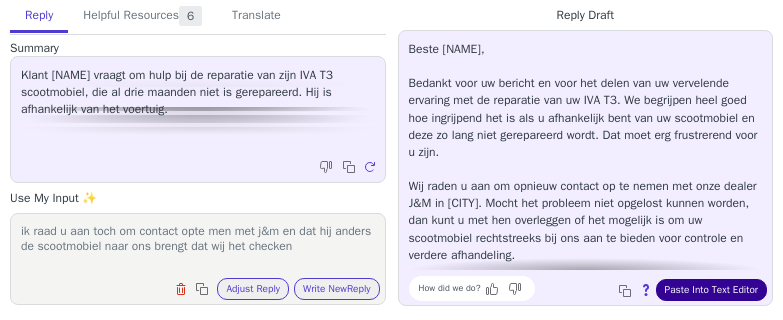 click on "Paste Into Text Editor" at bounding box center (711, 290) 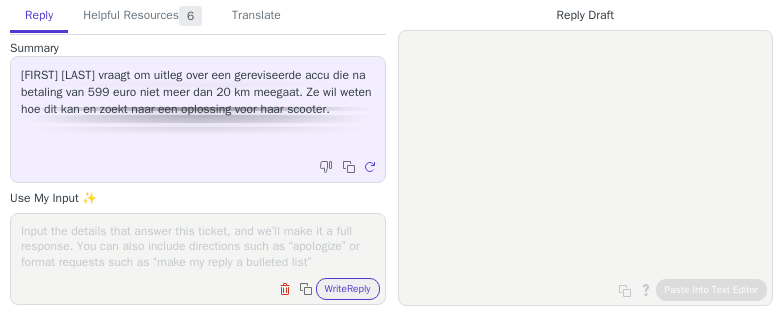 scroll, scrollTop: 0, scrollLeft: 0, axis: both 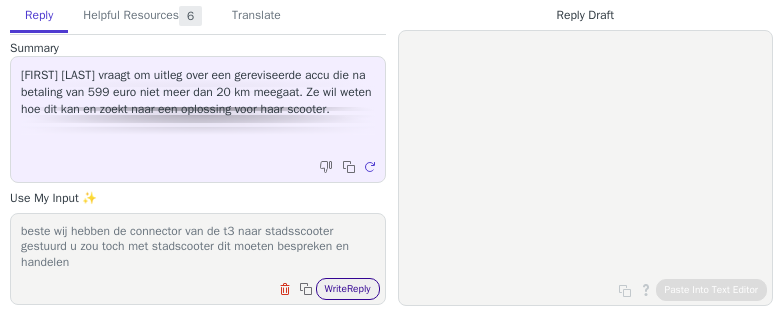 type on "beste wij hebben de connector van de t3 naar stadsscooter gestuurd u zou toch met stadscooter dit moeten bespreken en handelen" 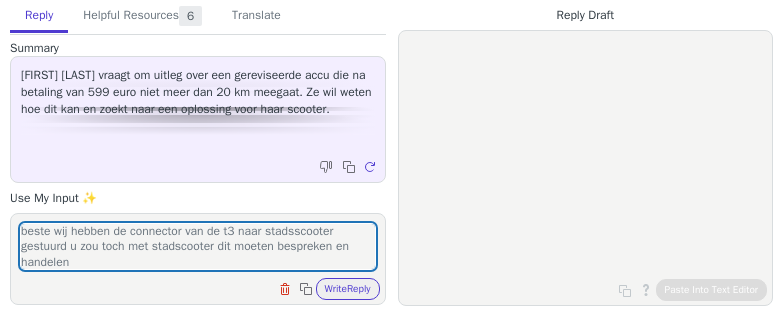 click on "beste wij hebben de connector van de t3 naar stadsscooter gestuurd u zou toch met stadscooter dit moeten bespreken en handelen  Clear field Copy to clipboard Write  Reply" at bounding box center [198, 259] 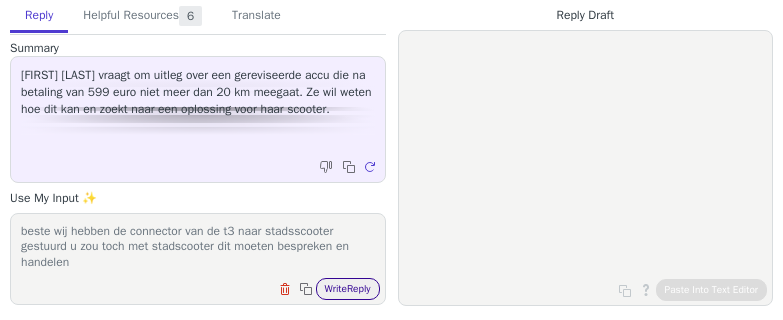 click on "Write  Reply" at bounding box center (348, 289) 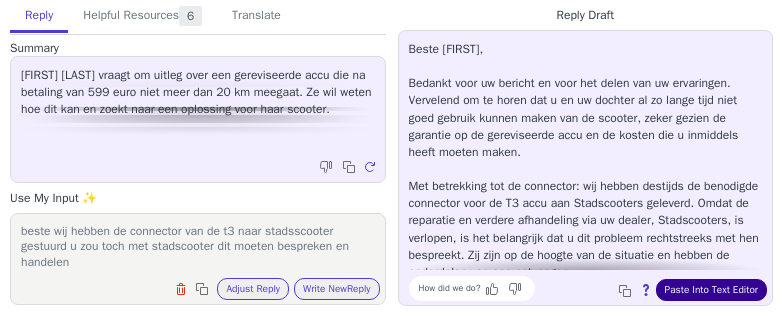 click on "Paste Into Text Editor" at bounding box center [711, 290] 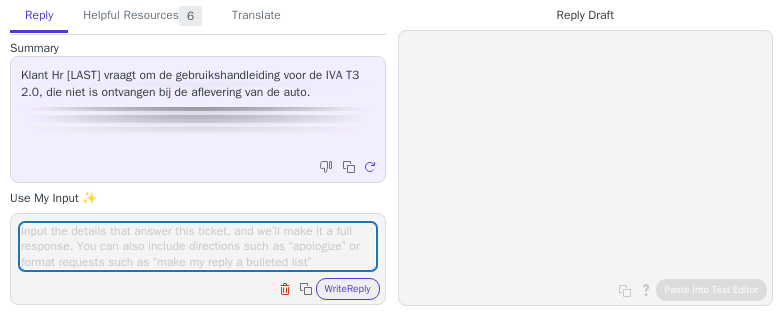scroll, scrollTop: 0, scrollLeft: 0, axis: both 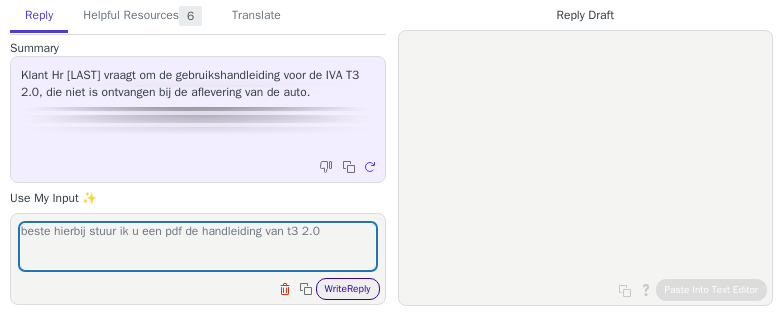 type on "beste hierbij stuur ik u een pdf de handleiding van t3 2.0" 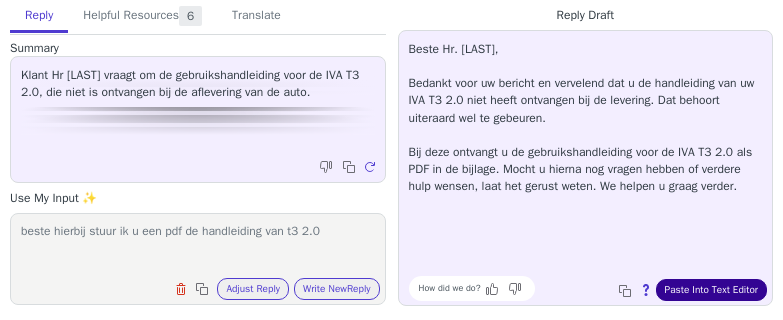 click on "Paste Into Text Editor" at bounding box center [711, 290] 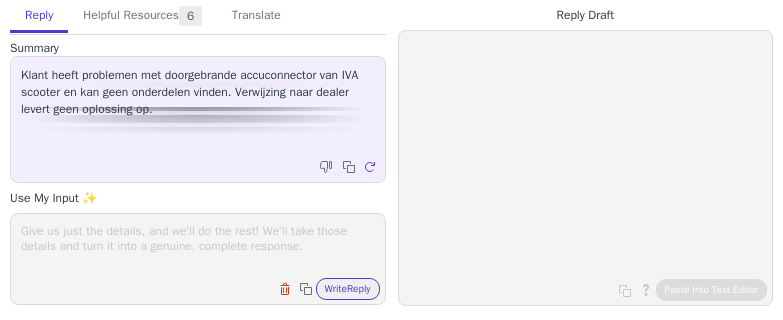 scroll, scrollTop: 0, scrollLeft: 0, axis: both 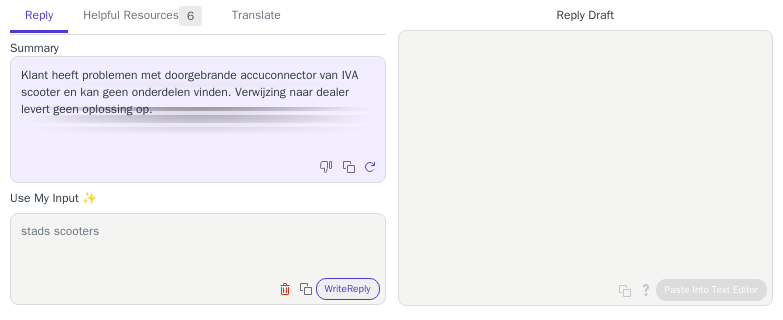click on "stads scooters" at bounding box center (198, 246) 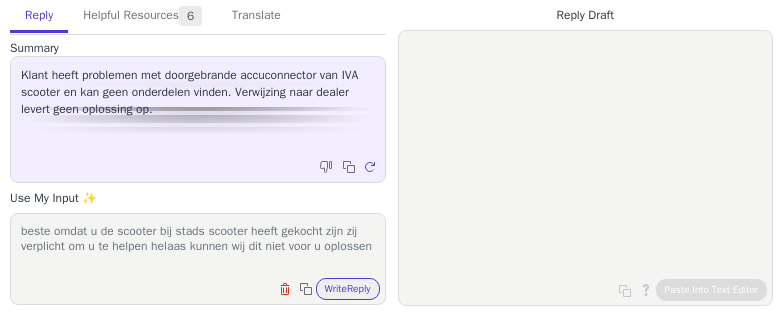 scroll, scrollTop: 0, scrollLeft: 0, axis: both 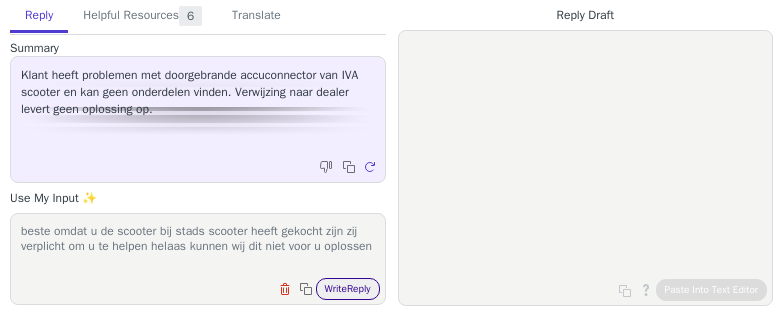 type on "beste omdat u de scooter bij stads scooter heeft gekocht zijn zij verplicht om u te helpen helaas kunnen wij dit niet voor u oplossen" 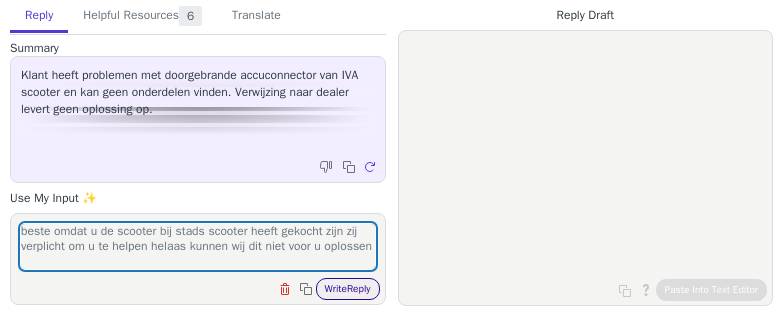 click on "Write  Reply" at bounding box center (348, 289) 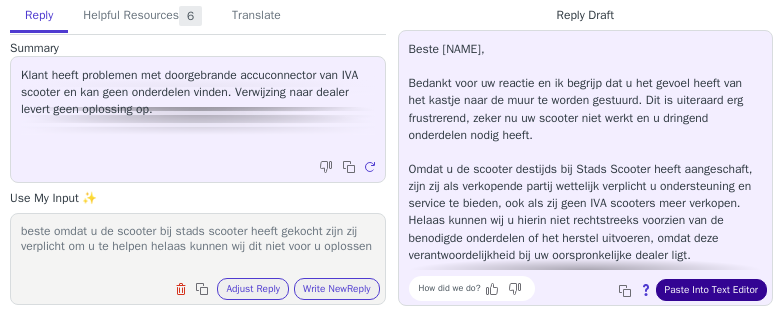 click on "Paste Into Text Editor" at bounding box center [711, 290] 